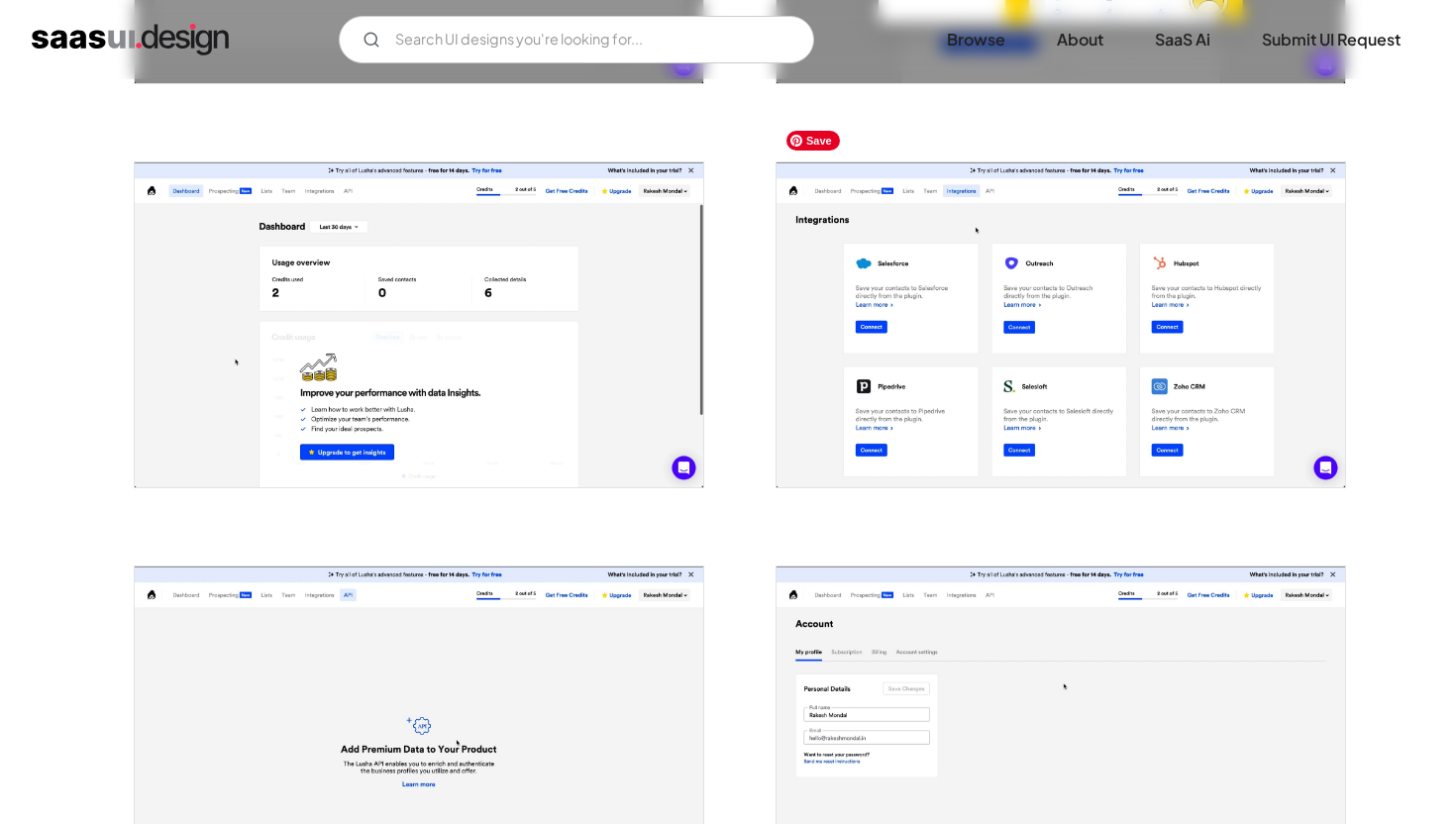 scroll, scrollTop: 2431, scrollLeft: 0, axis: vertical 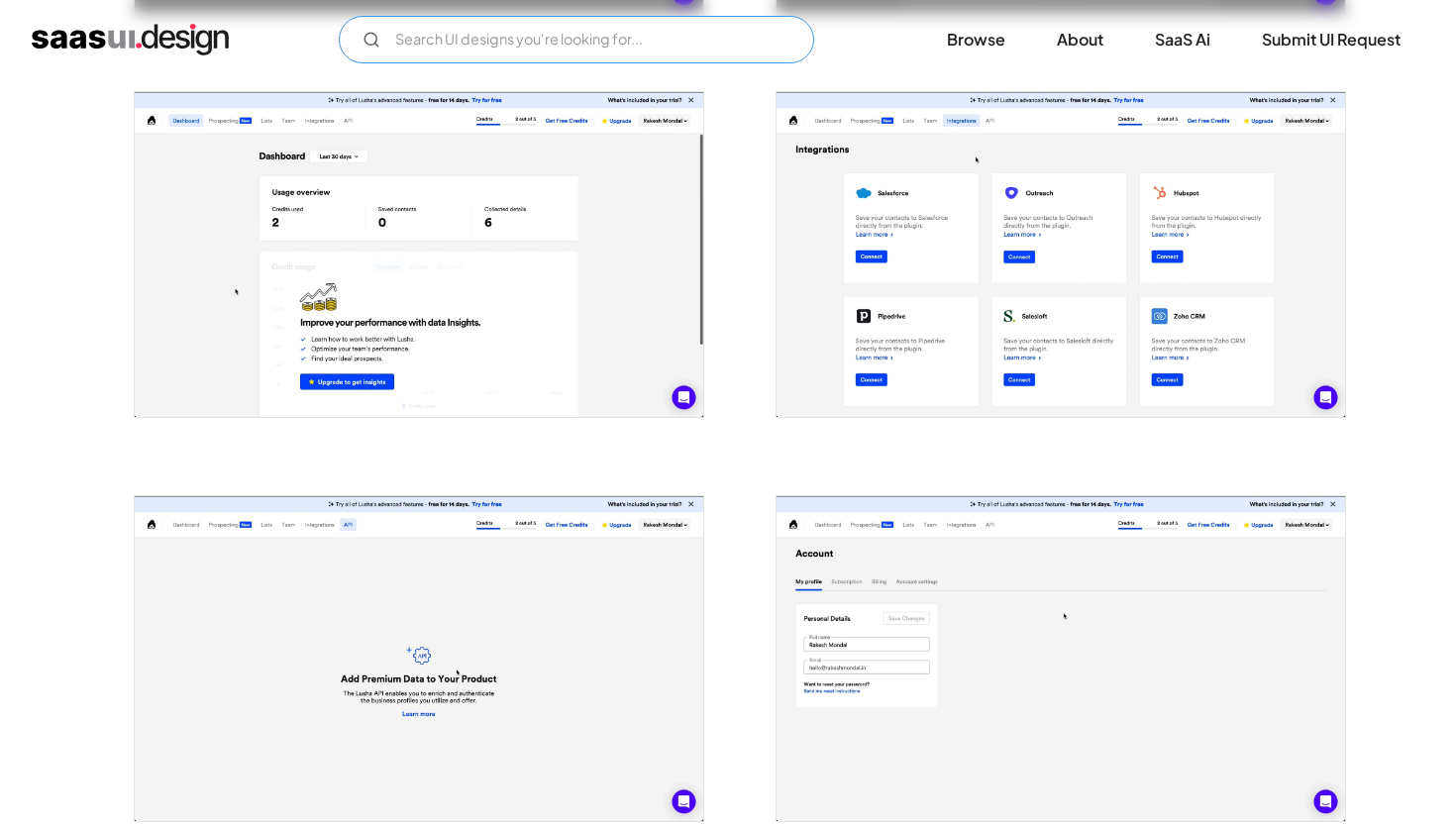 click at bounding box center (576, 40) 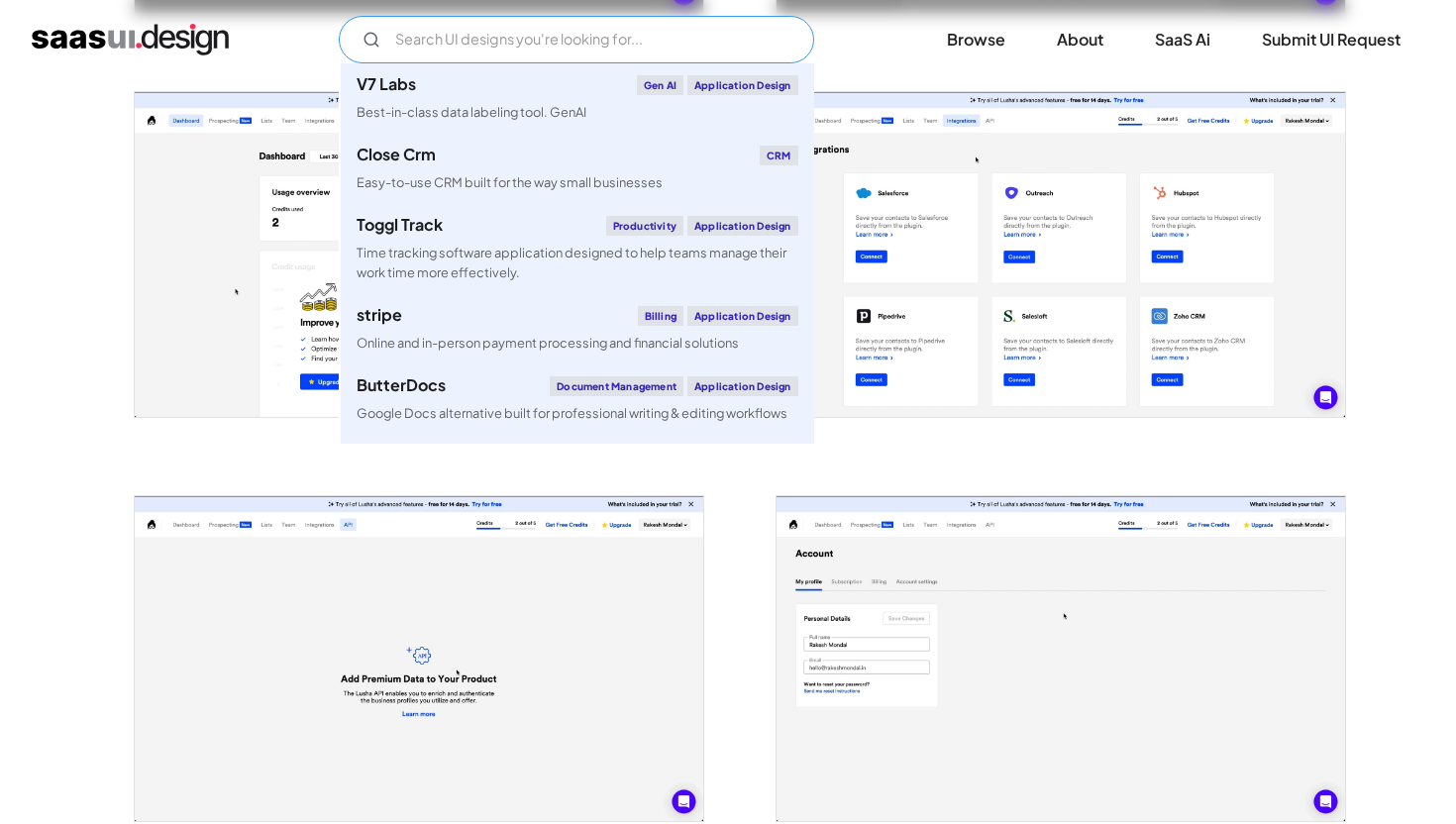 type on "l" 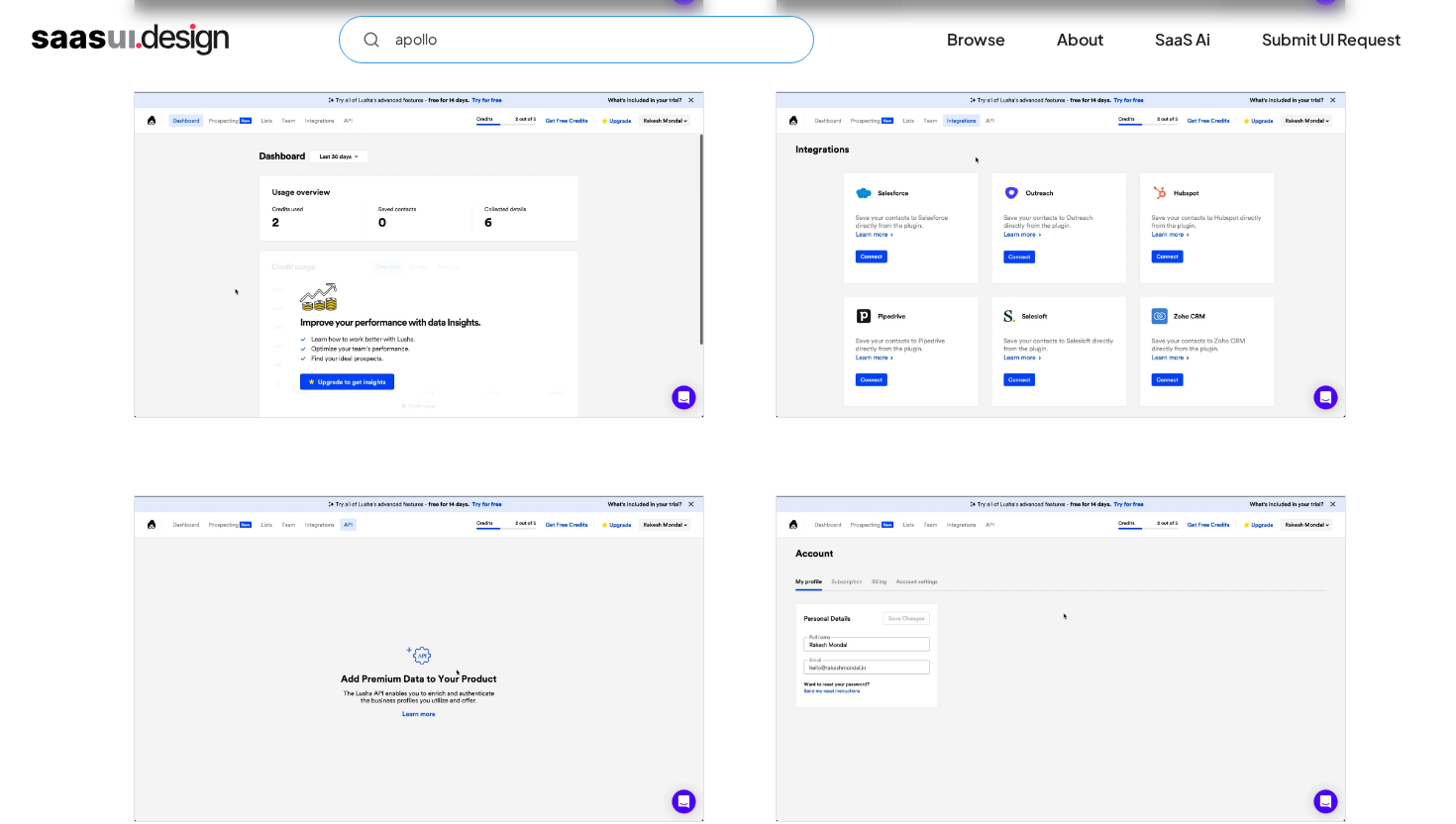 click on "apollo" at bounding box center [576, 40] 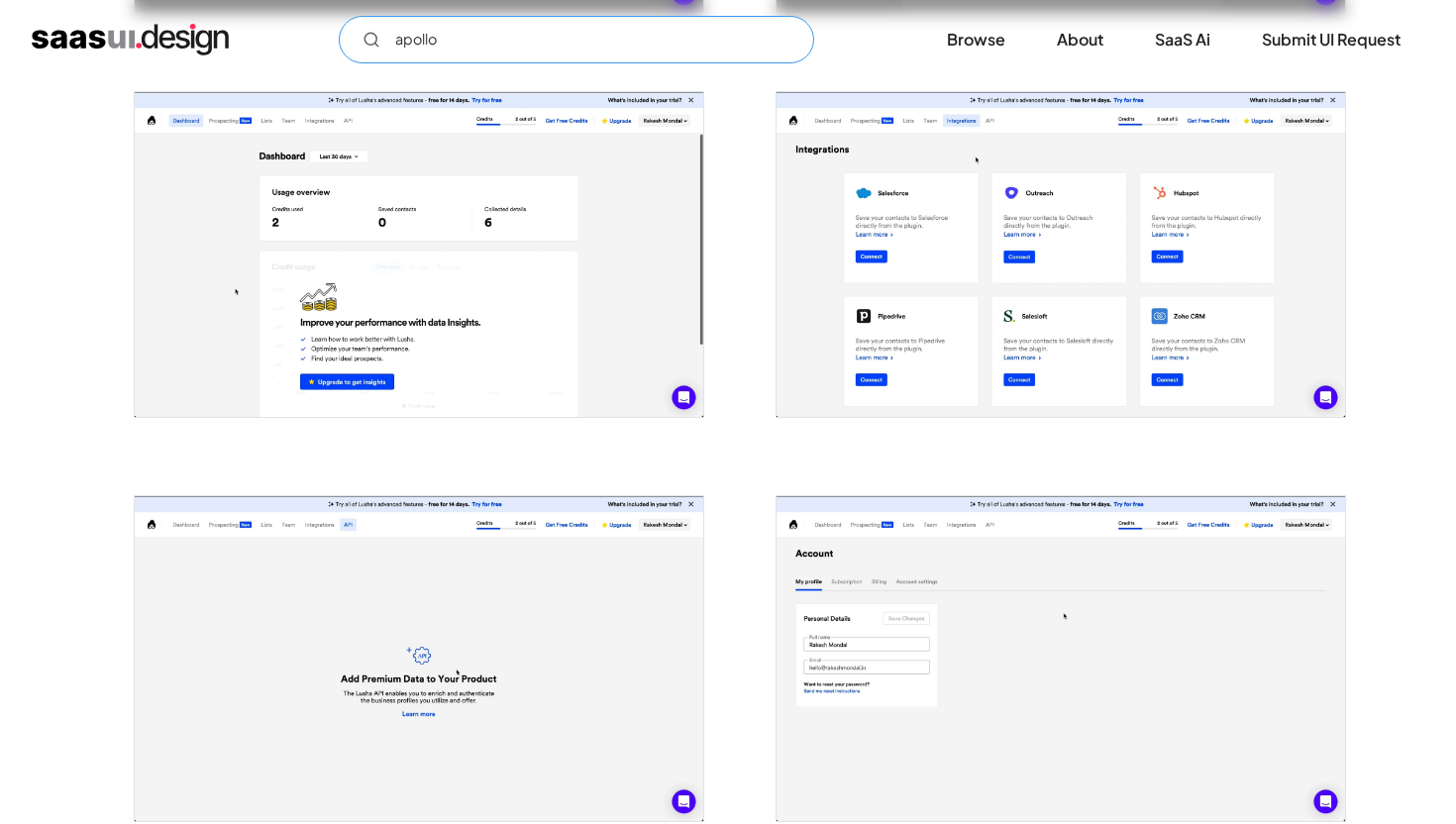 click on "apollo" at bounding box center (576, 40) 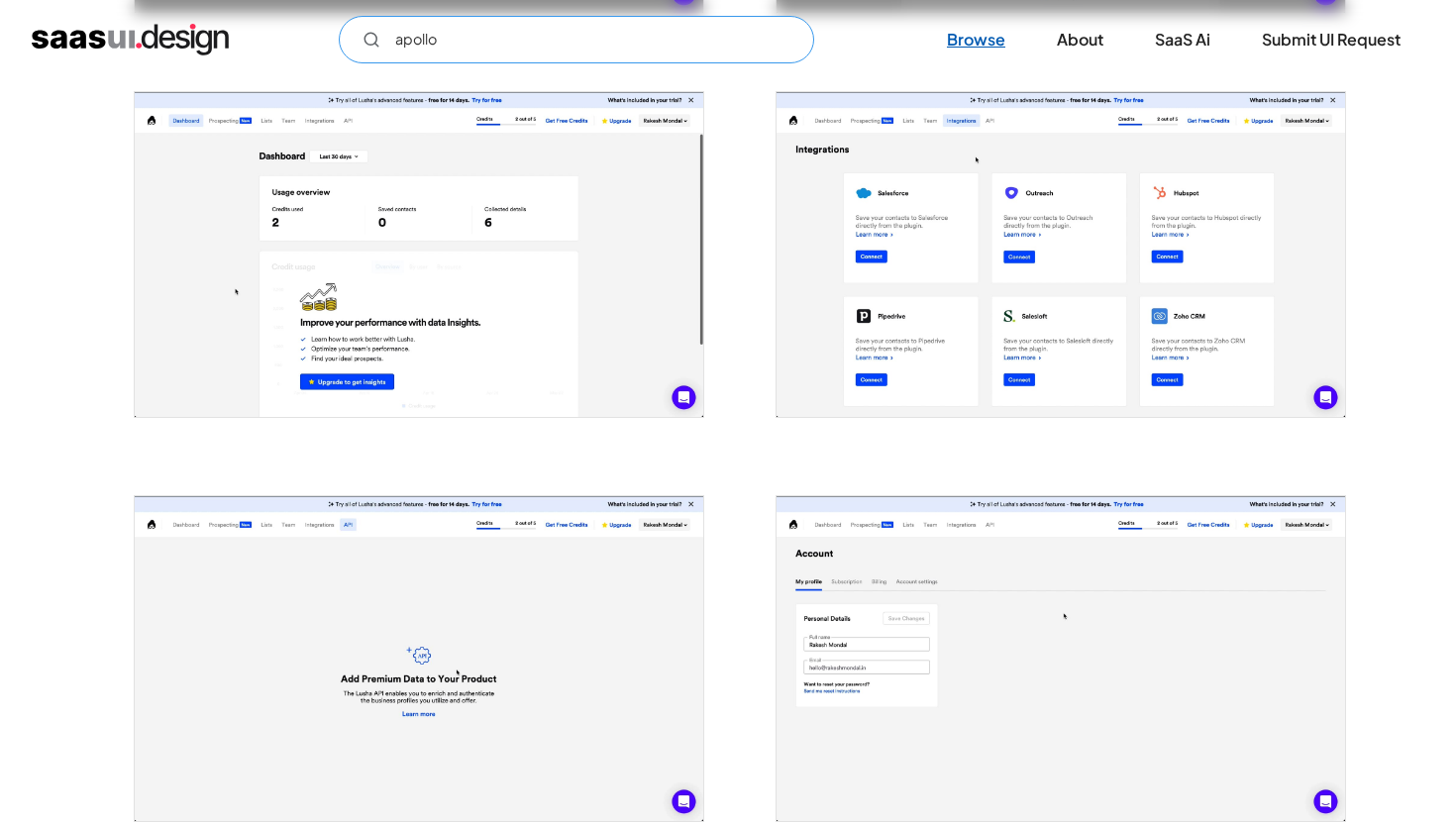 type on "apollo" 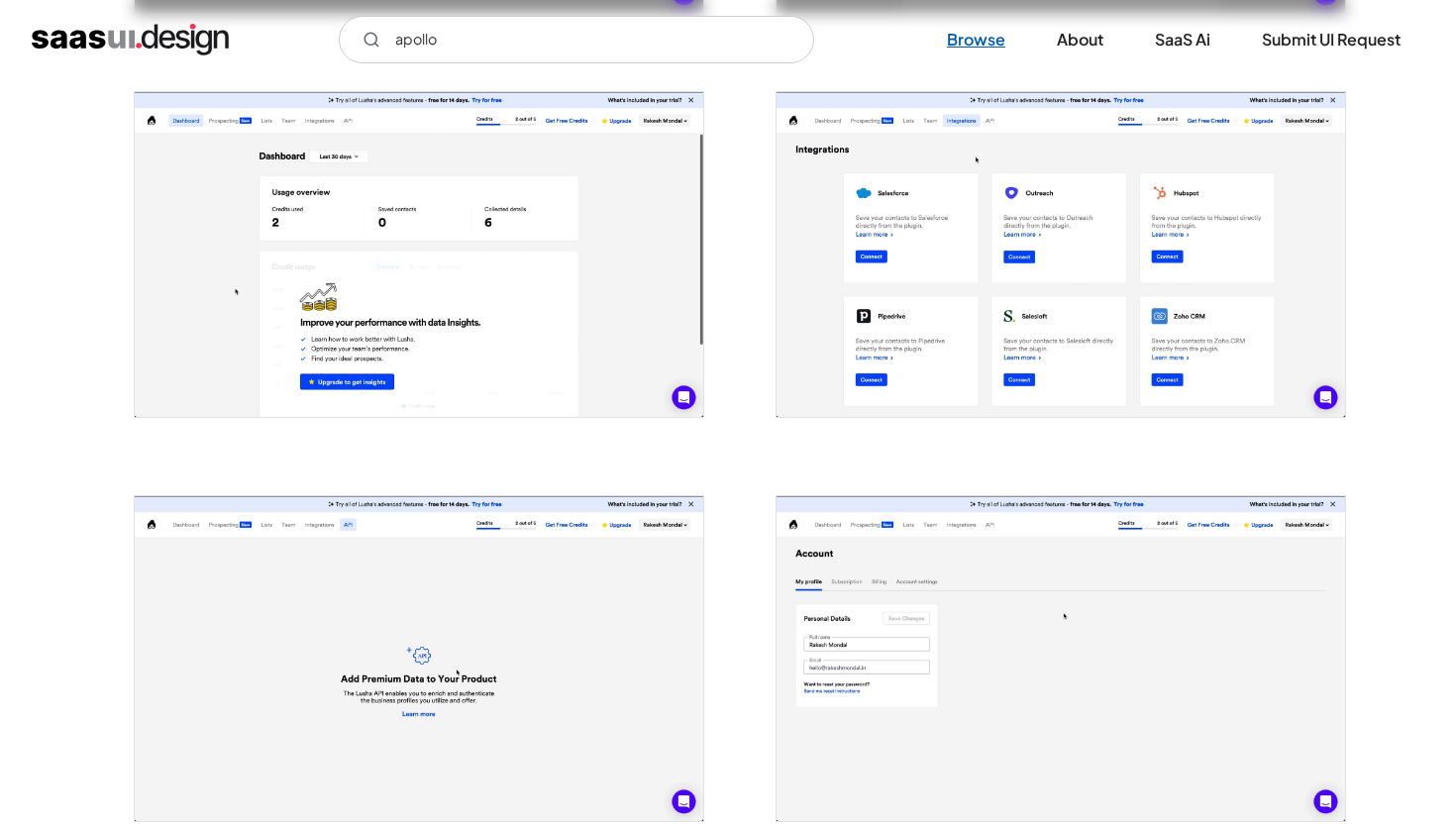 click on "Browse" at bounding box center (976, 40) 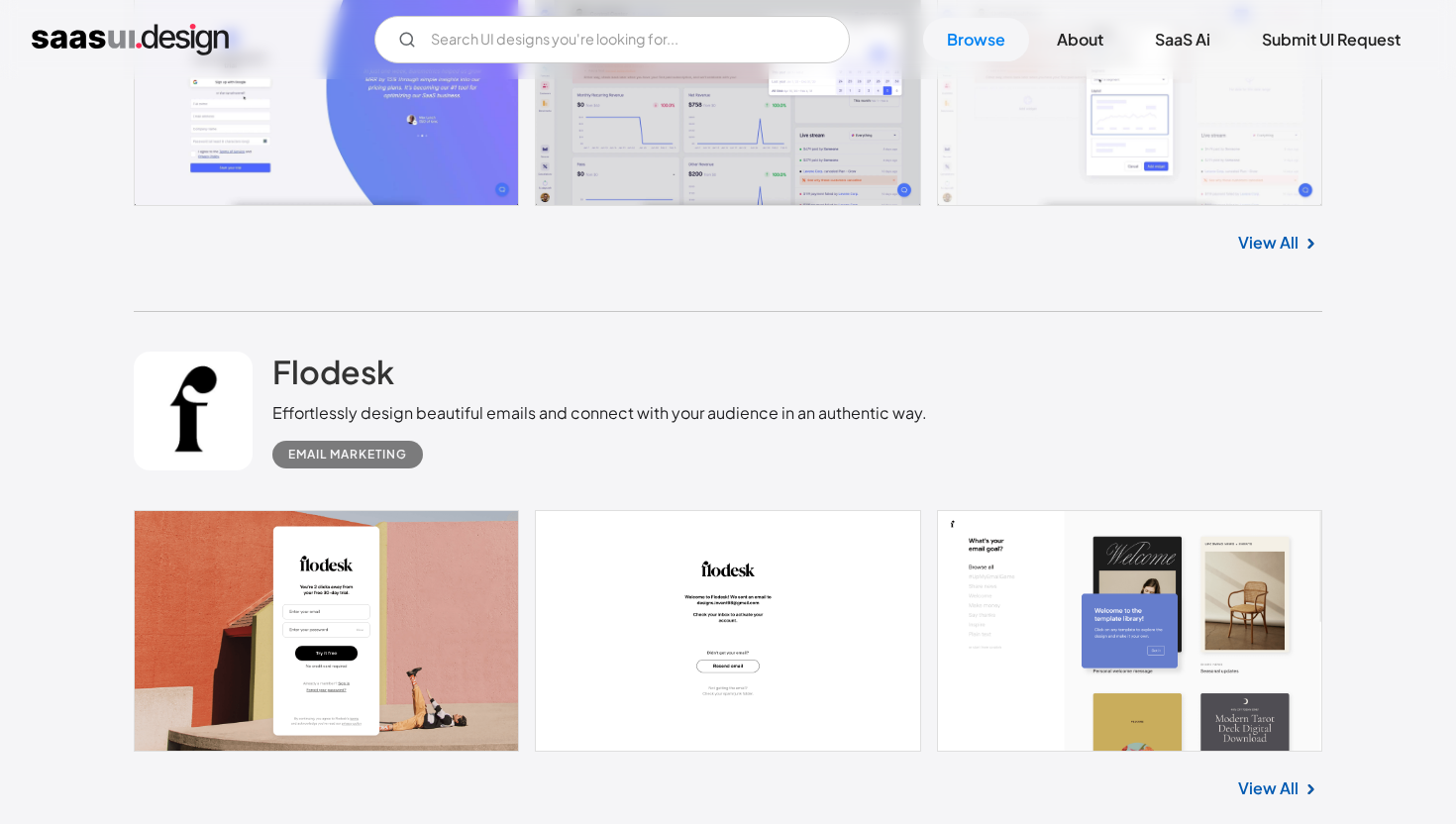 scroll, scrollTop: 870, scrollLeft: 0, axis: vertical 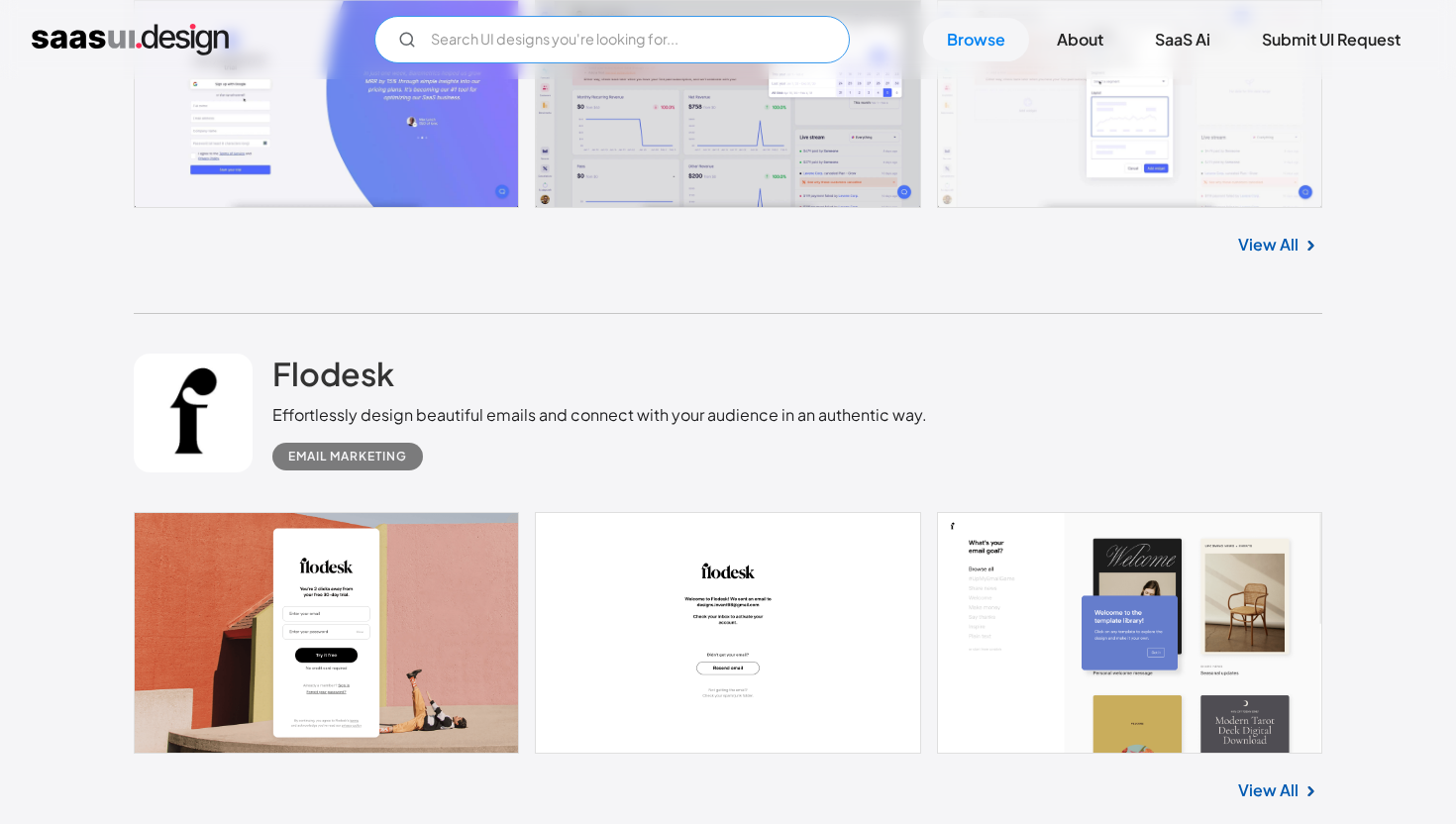 click at bounding box center [612, 40] 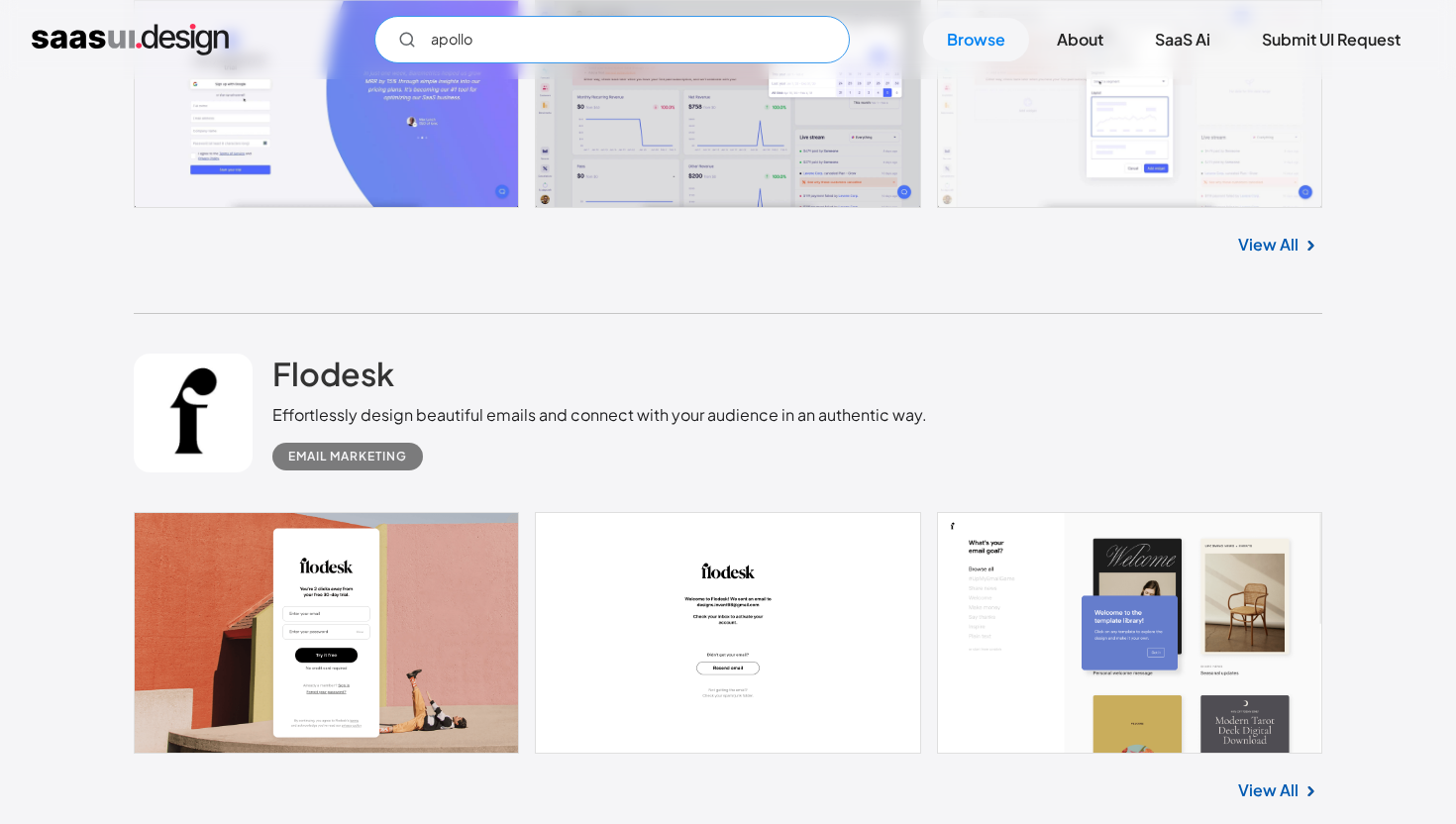 click on "apollo" at bounding box center [612, 40] 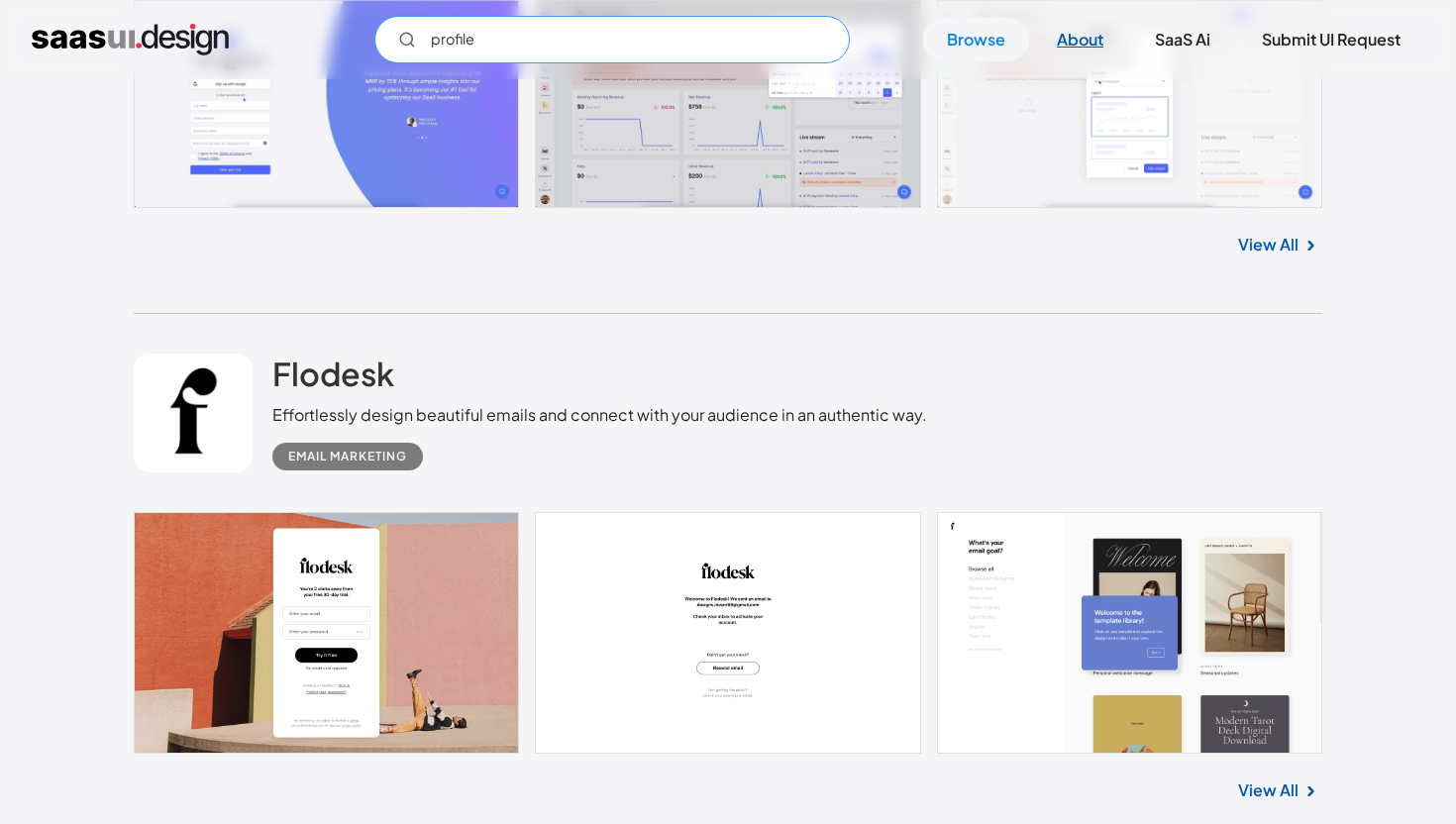 type on "profile" 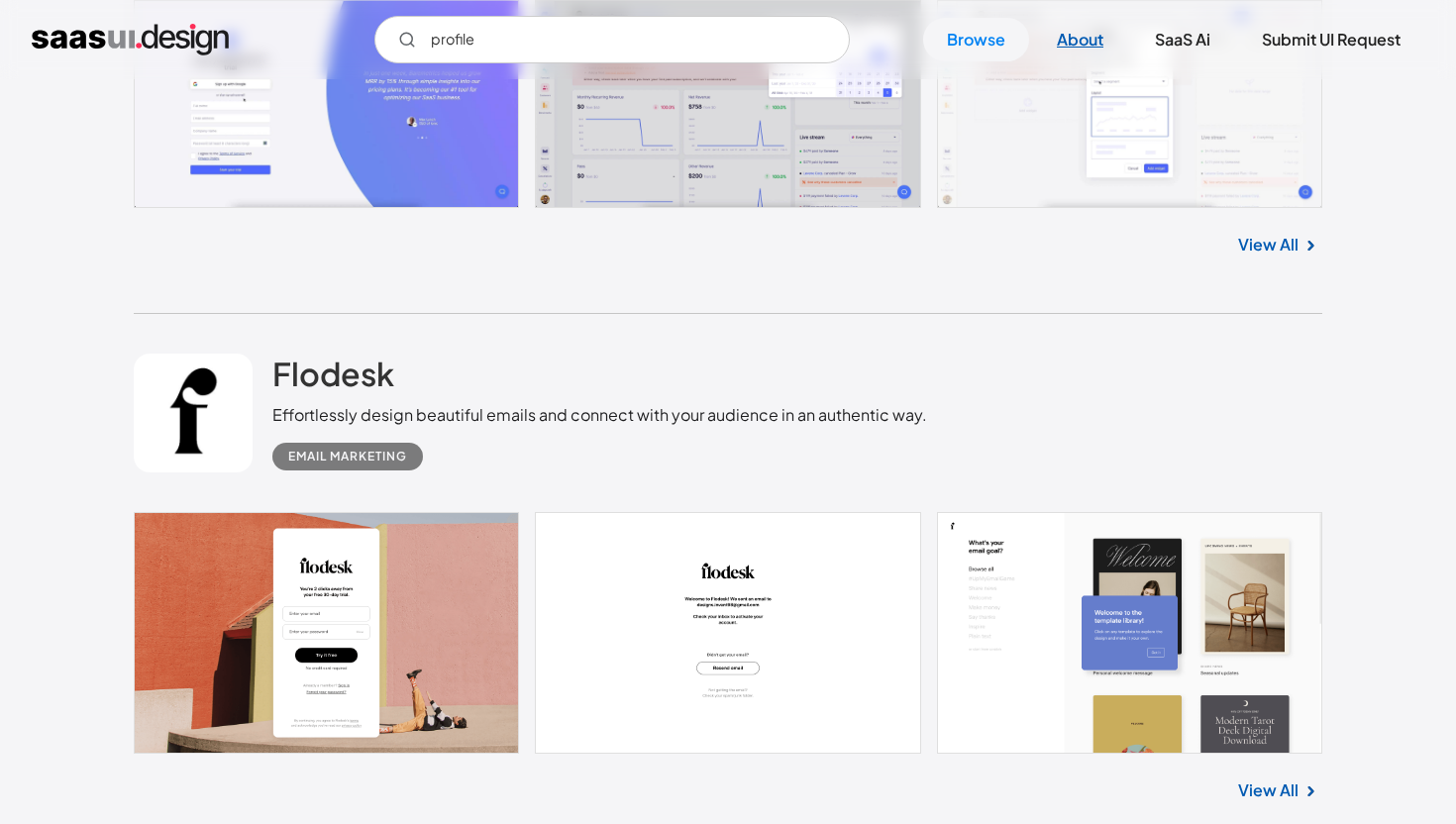 click on "About" at bounding box center (1080, 40) 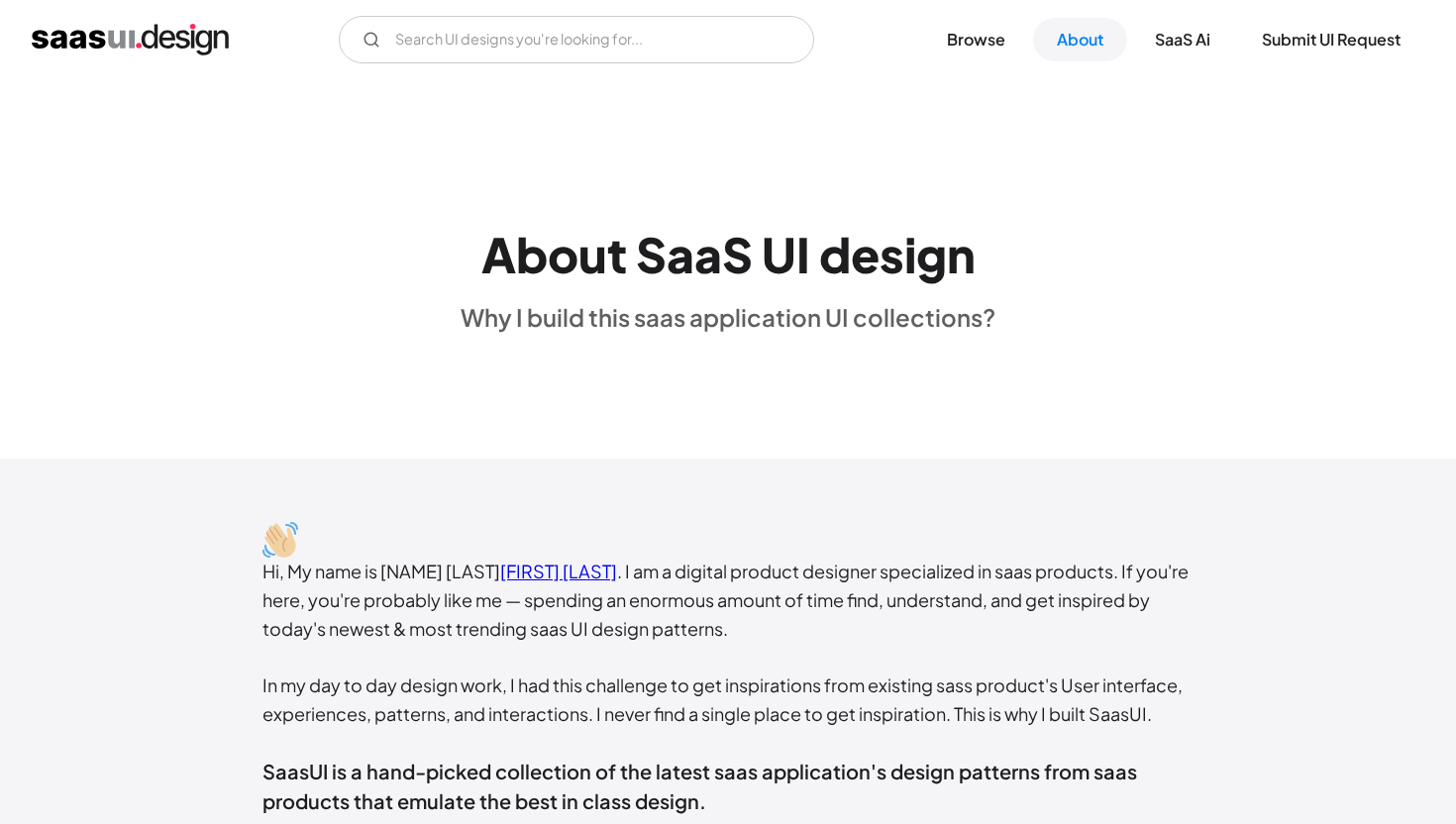 scroll, scrollTop: 0, scrollLeft: 0, axis: both 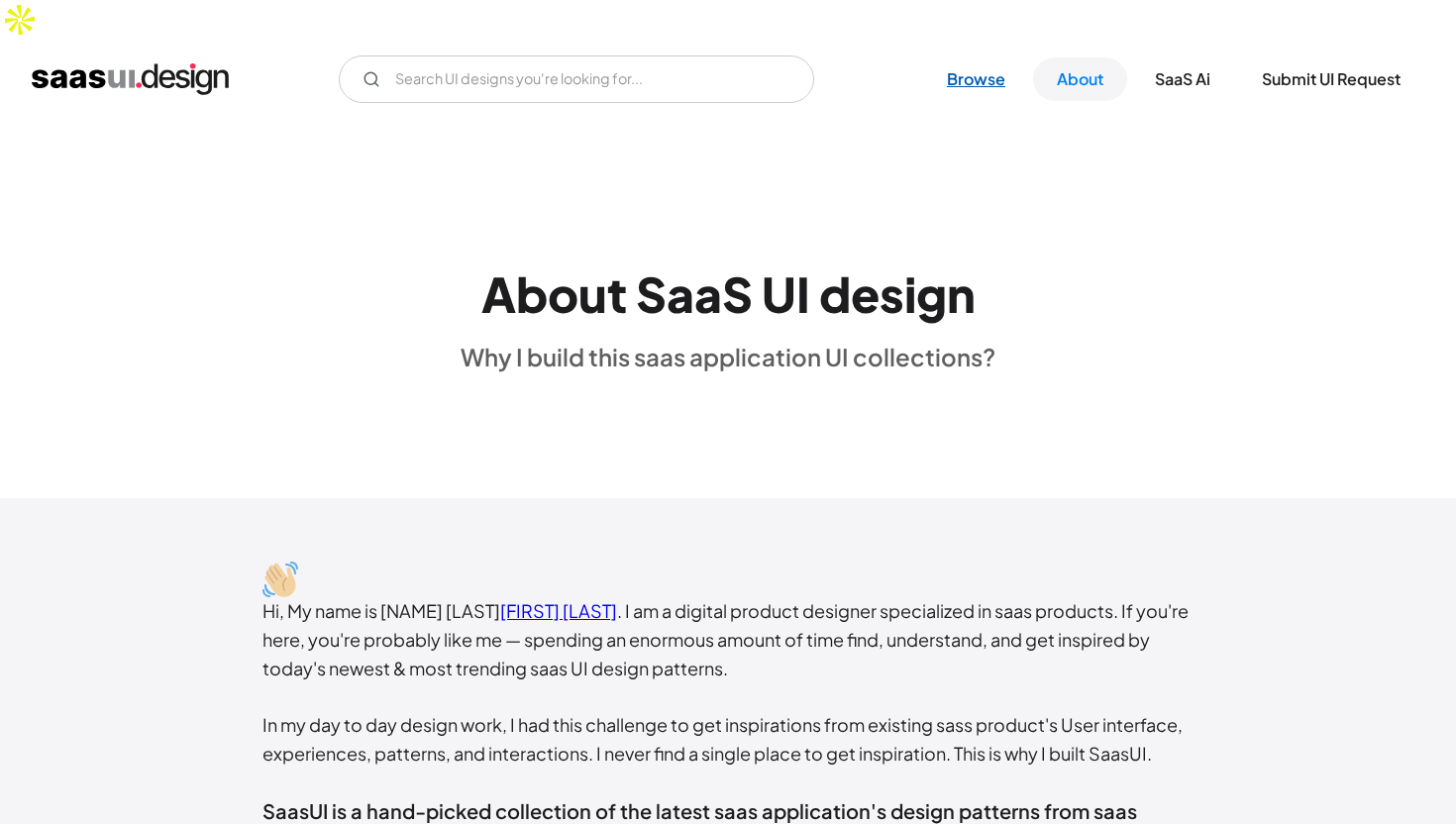 click on "Browse" at bounding box center (976, 79) 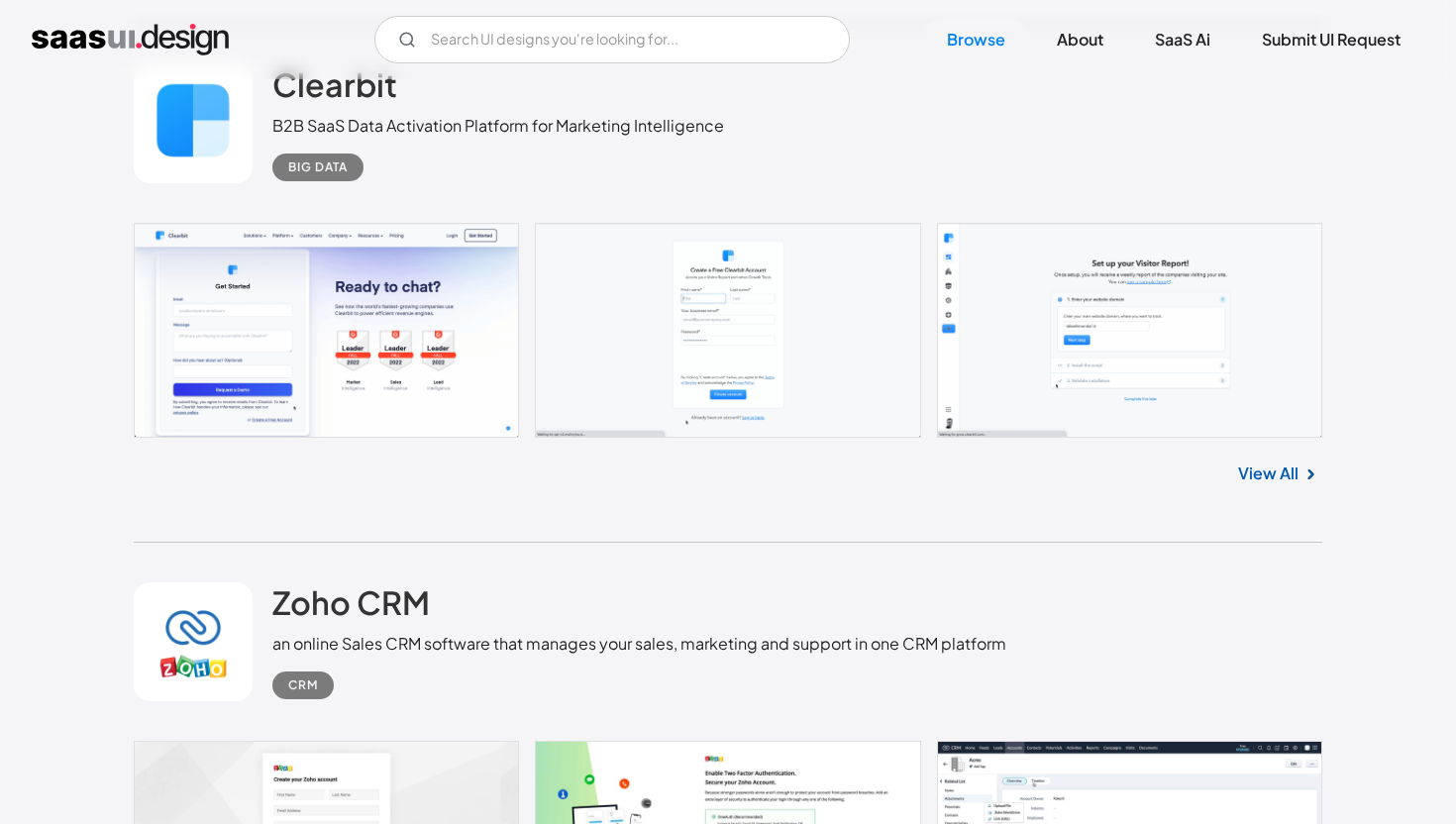 scroll, scrollTop: 6202, scrollLeft: 0, axis: vertical 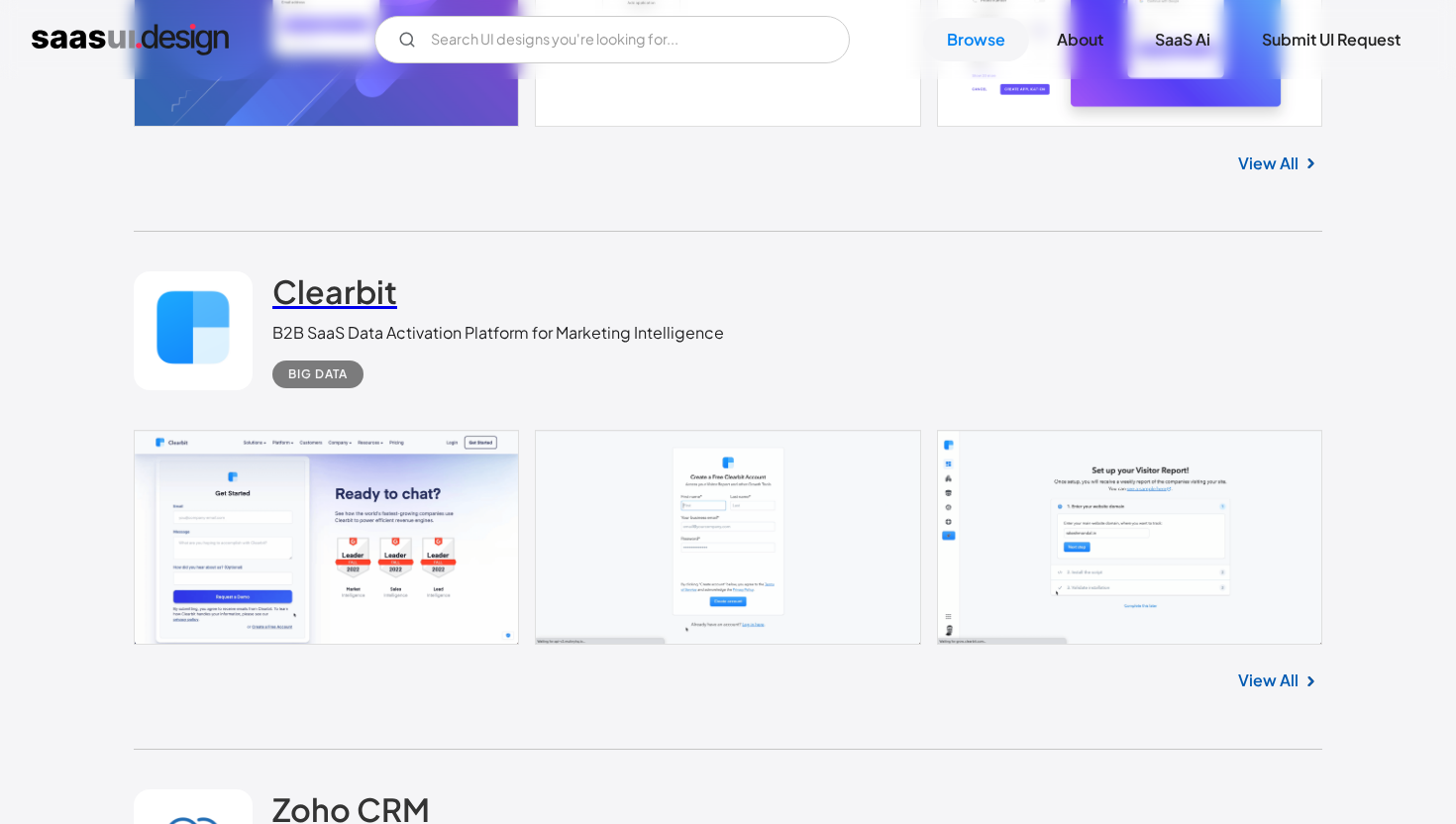 click on "Clearbit" at bounding box center (335, 291) 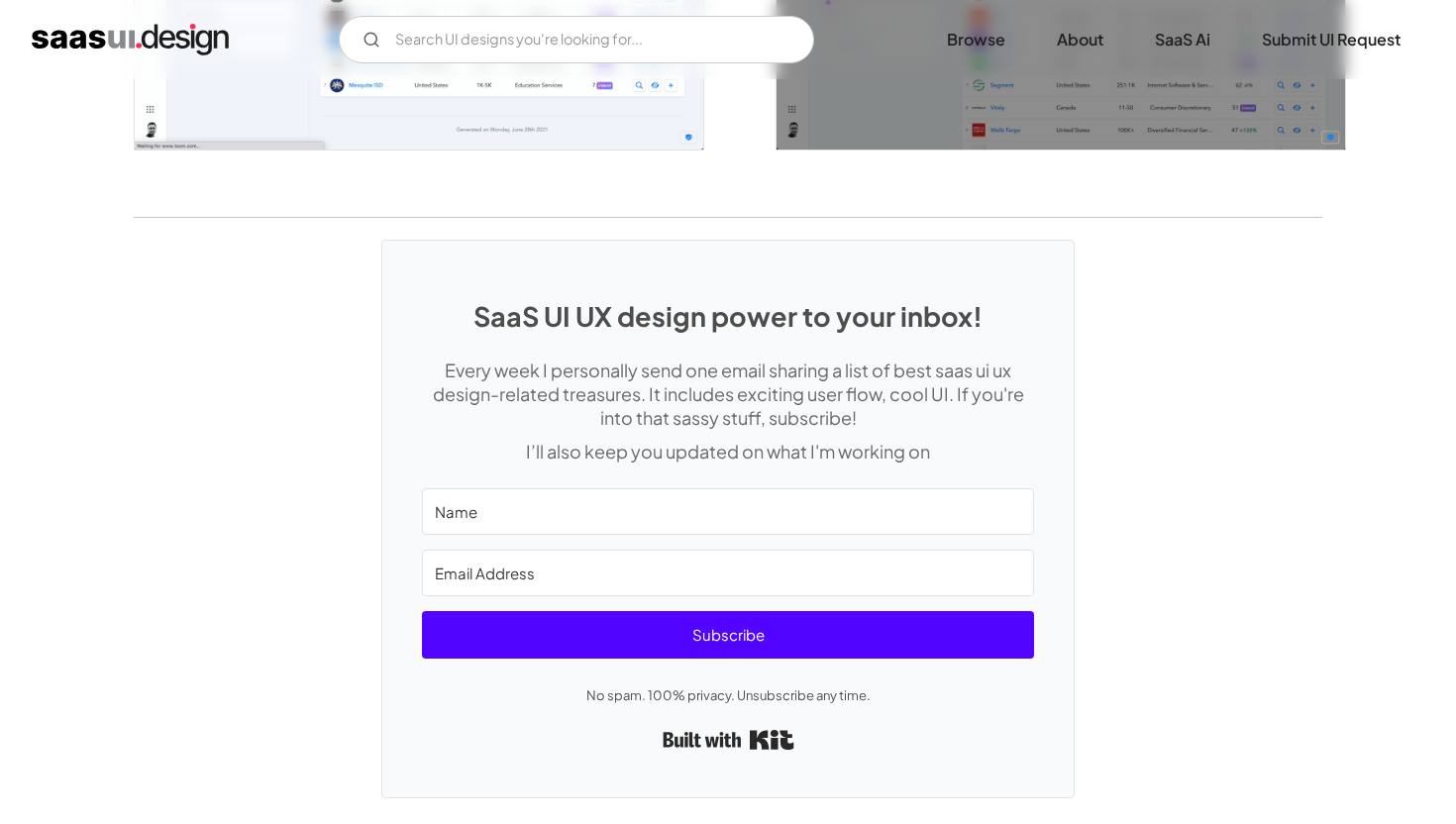 scroll, scrollTop: 3817, scrollLeft: 0, axis: vertical 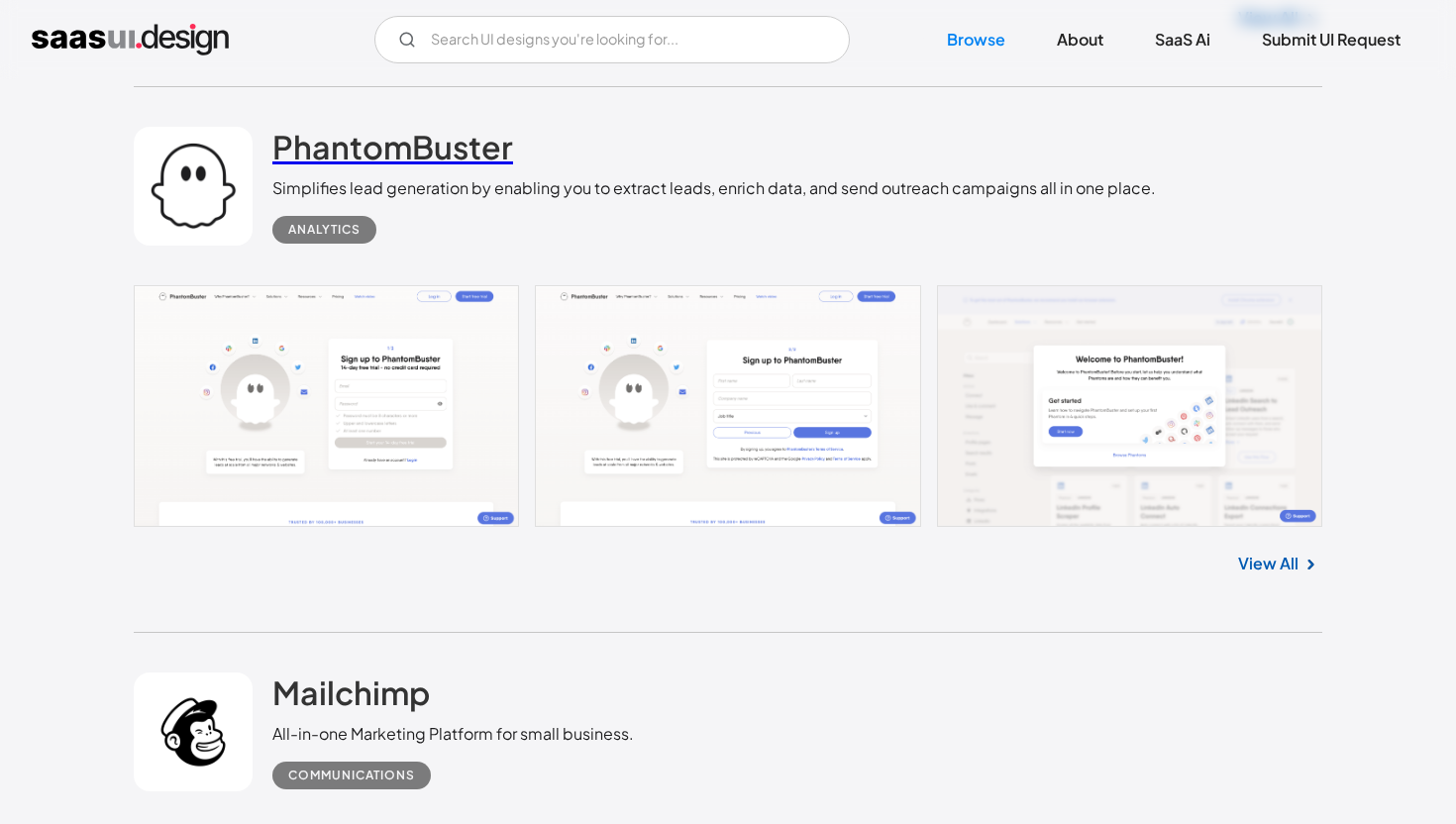 click on "PhantomBuster" at bounding box center [392, 147] 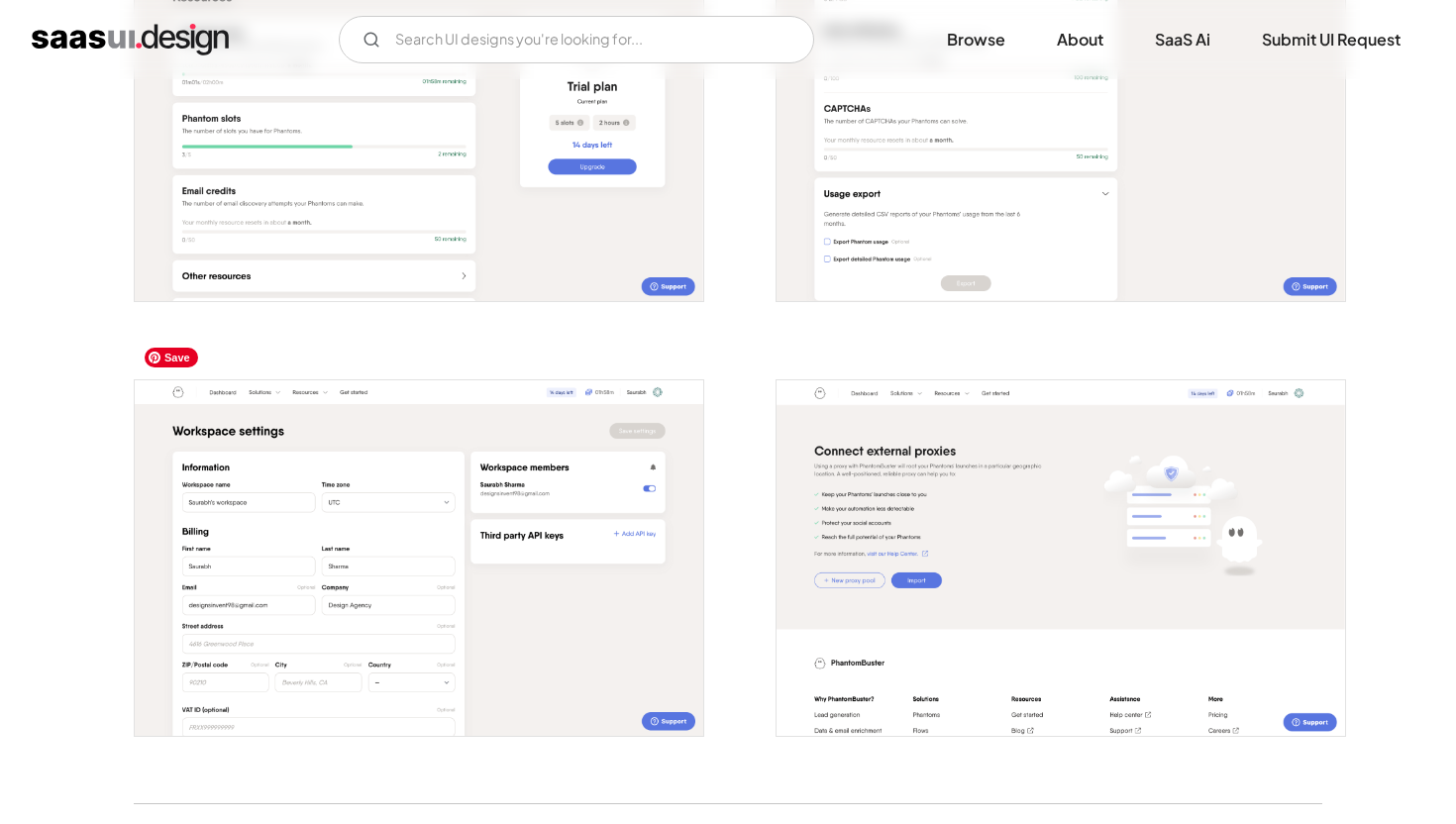 scroll, scrollTop: 4145, scrollLeft: 0, axis: vertical 